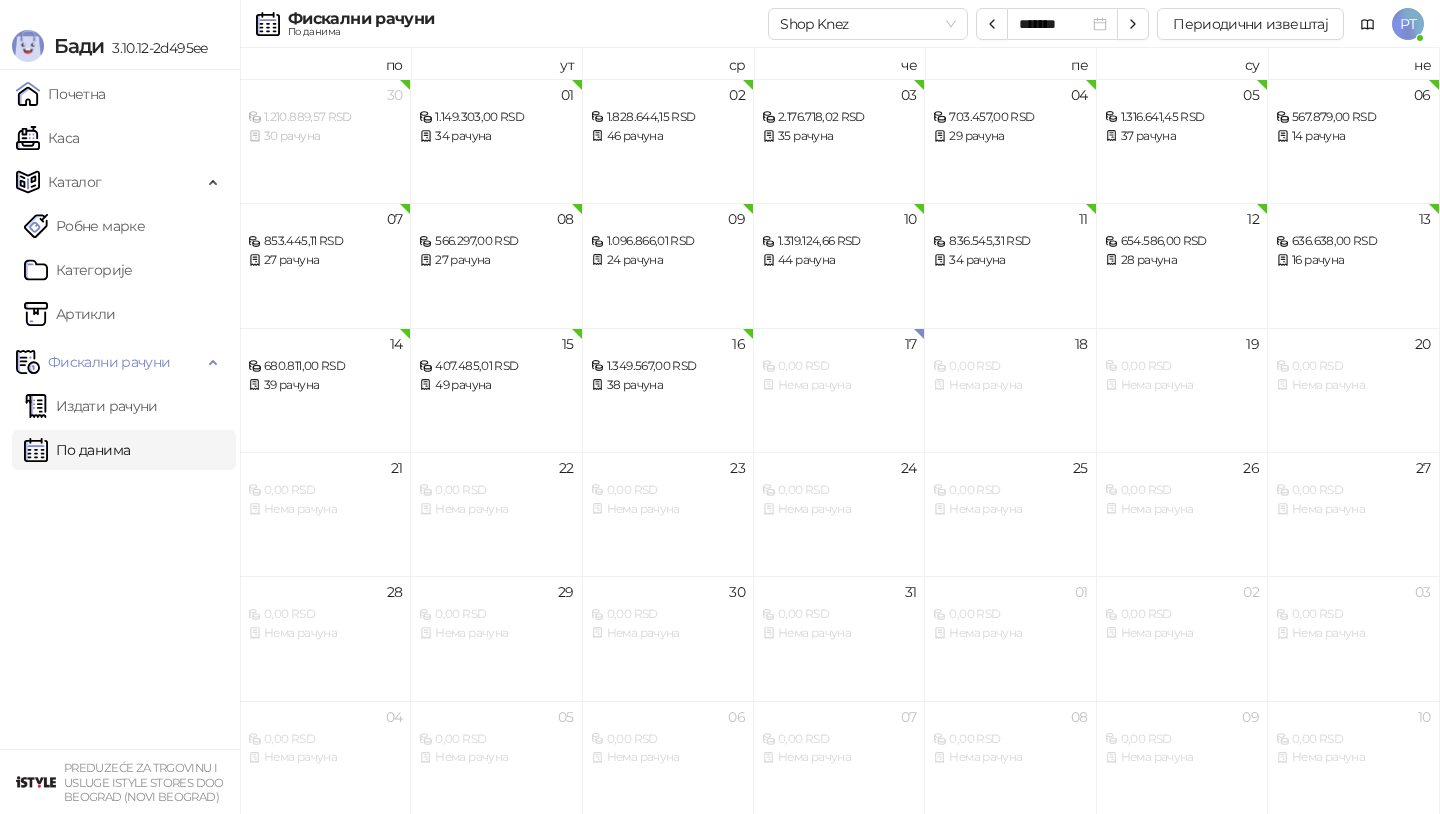 scroll, scrollTop: 0, scrollLeft: 0, axis: both 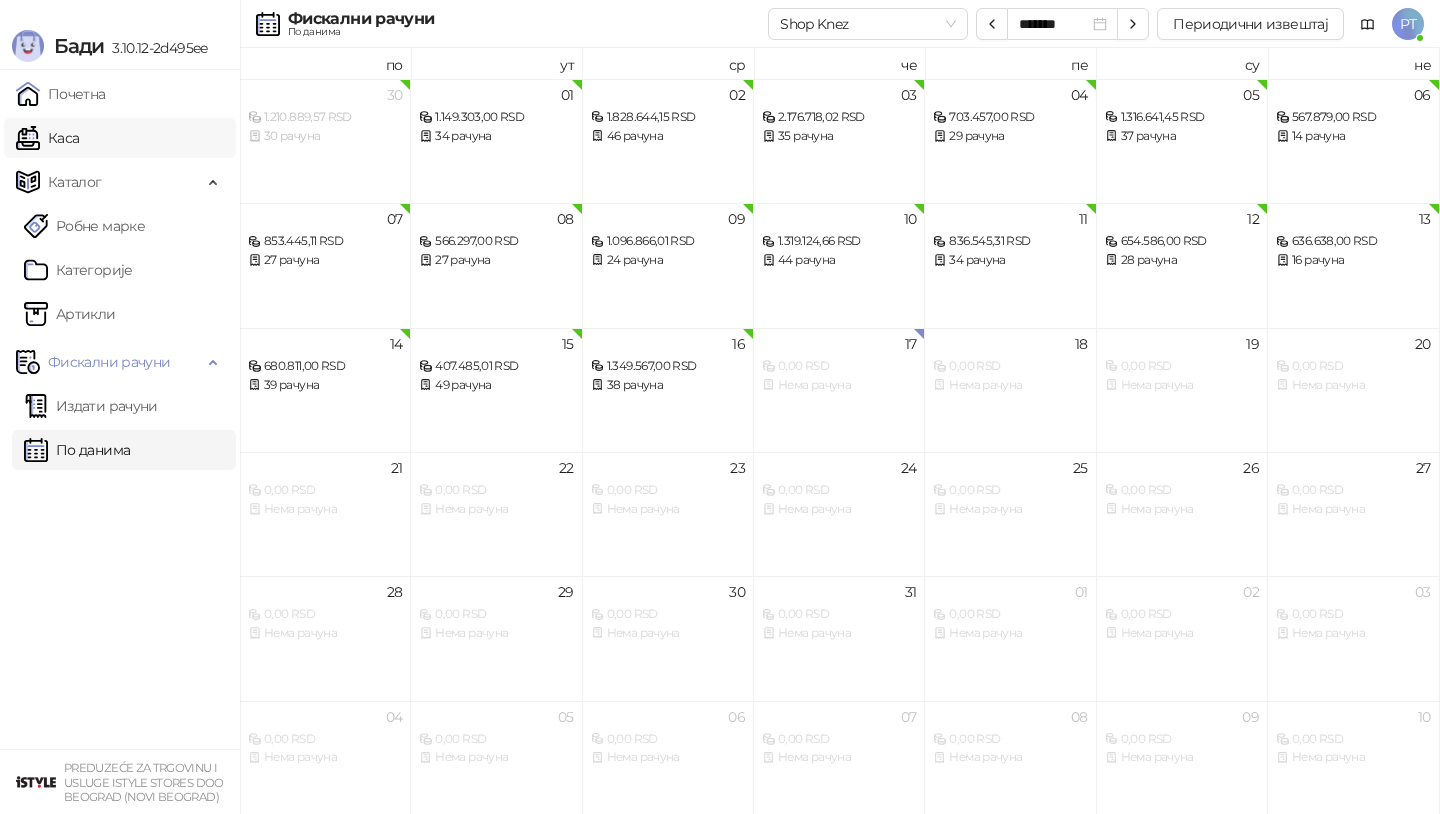 click on "Каса" at bounding box center (47, 138) 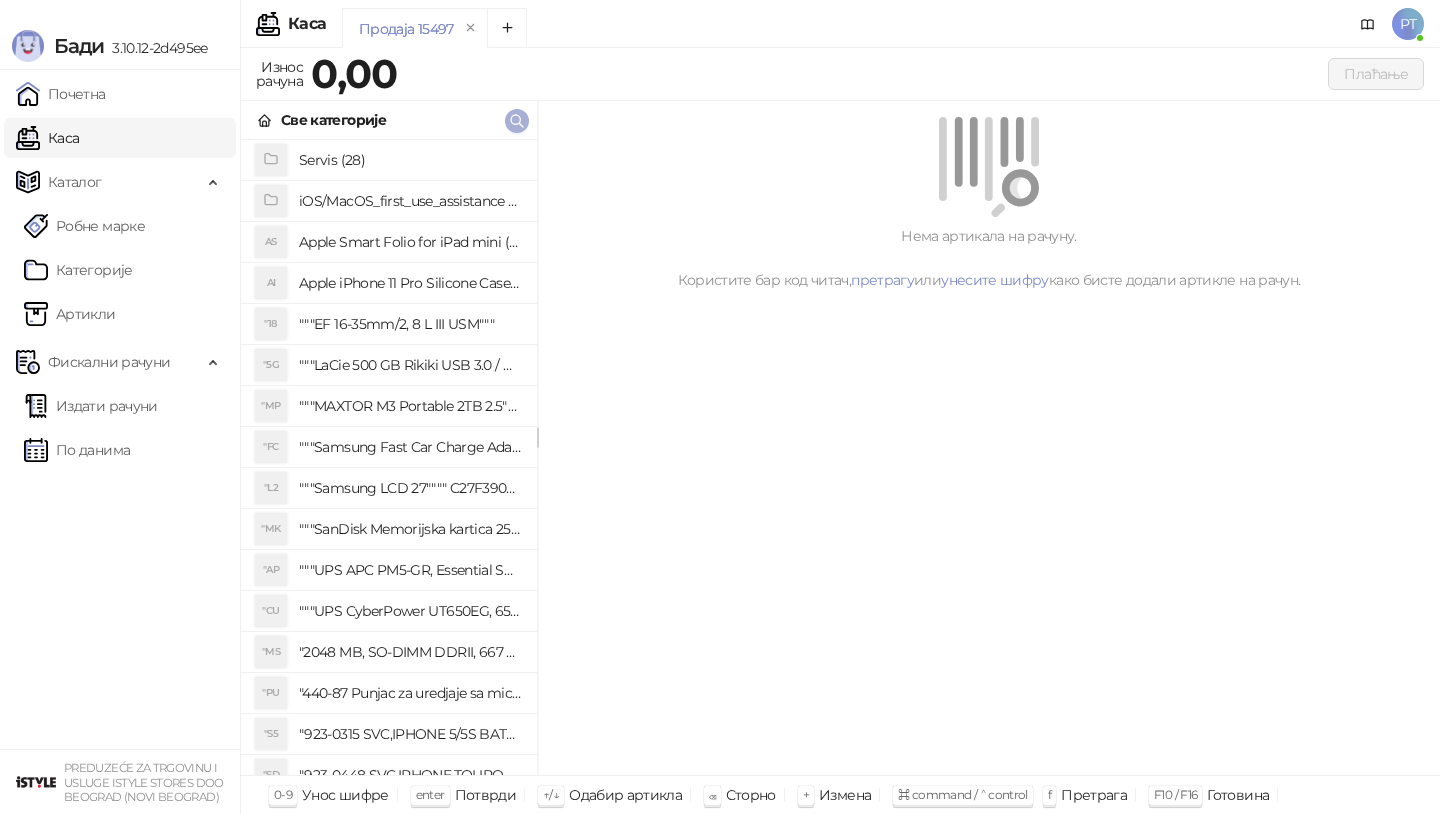 click 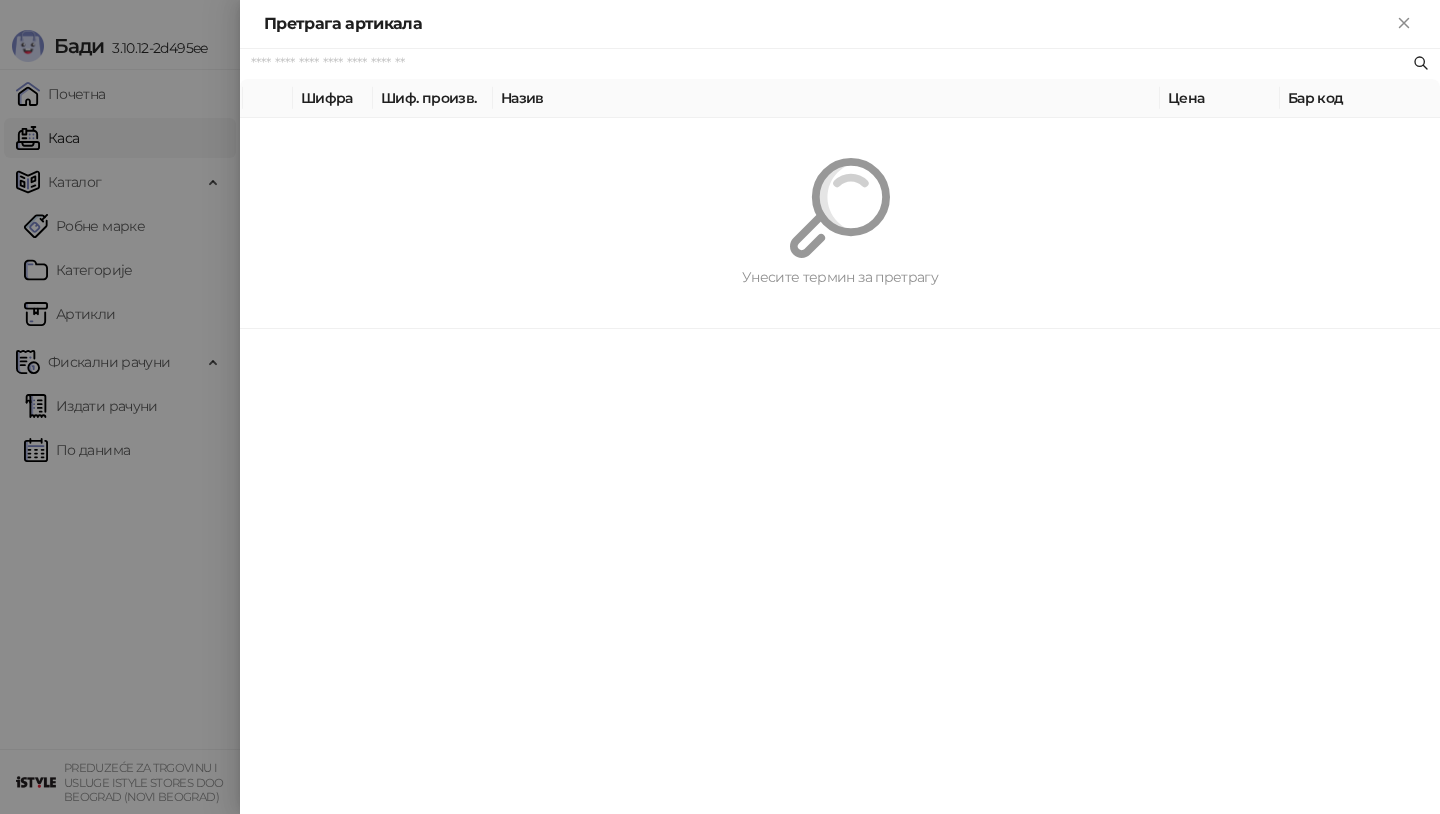 paste on "*********" 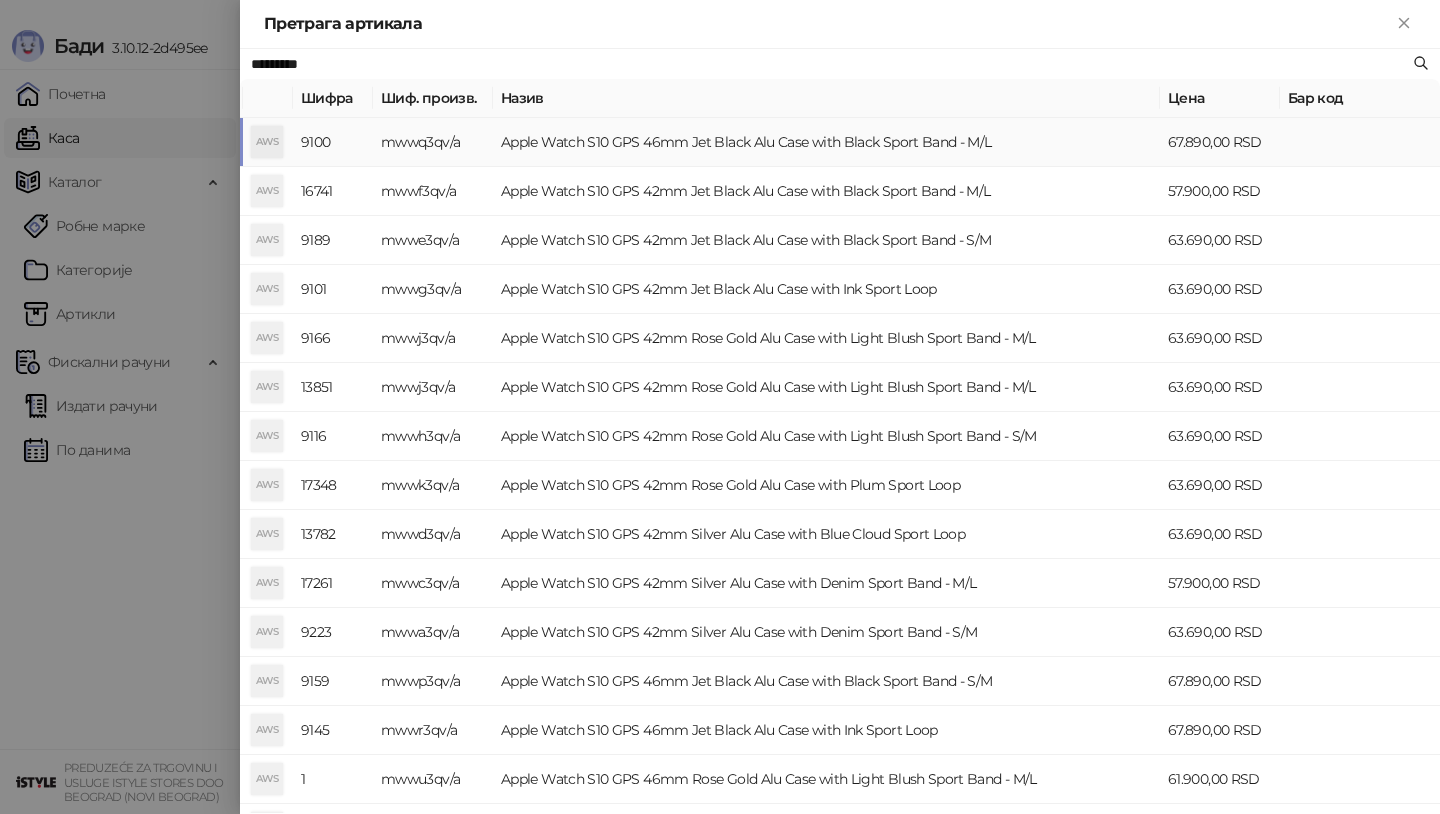 click on "Apple Watch S10 GPS 46mm Jet Black Alu Case with Black Sport Band - M/L" at bounding box center [826, 142] 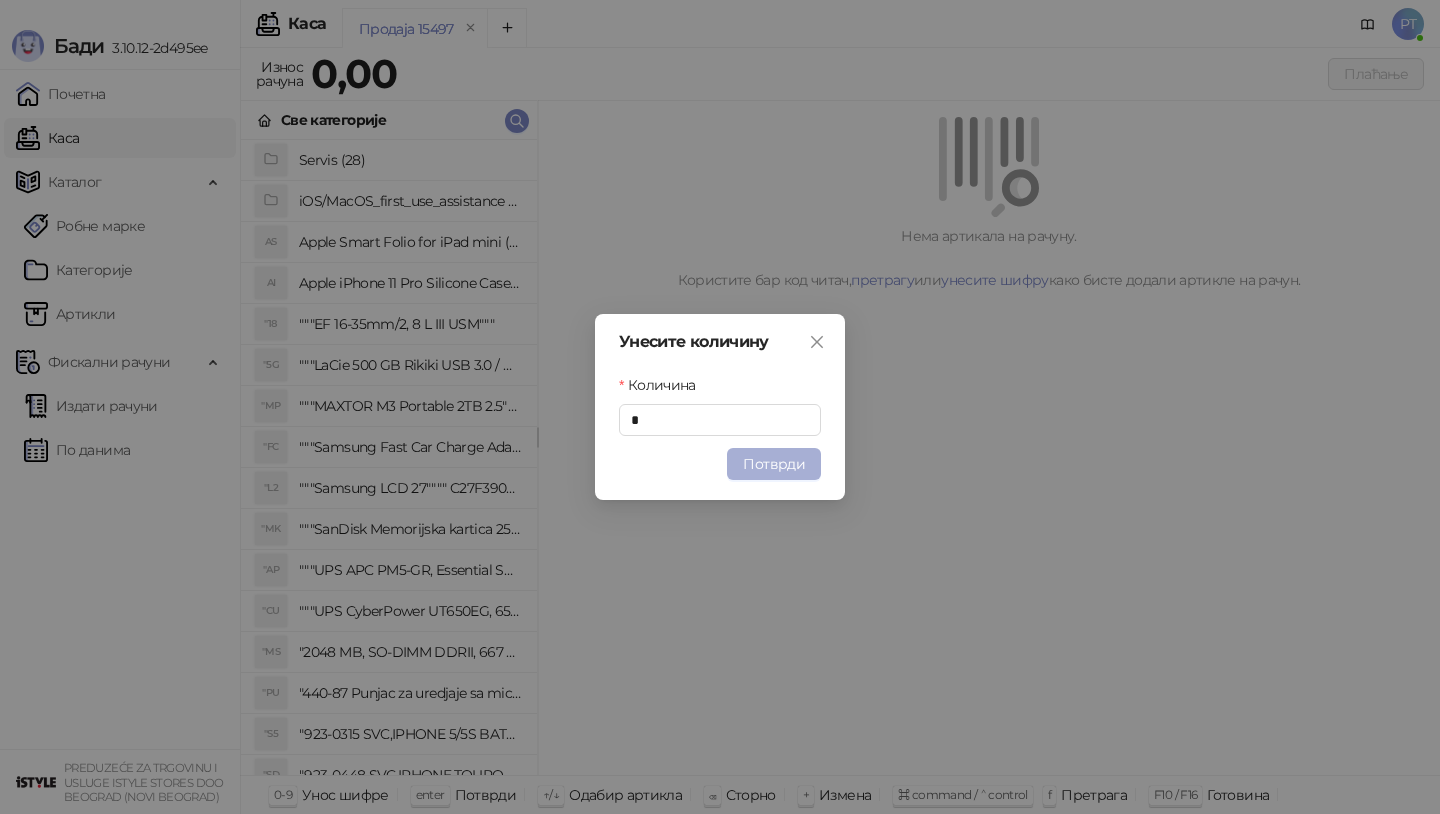 click on "Потврди" at bounding box center (774, 464) 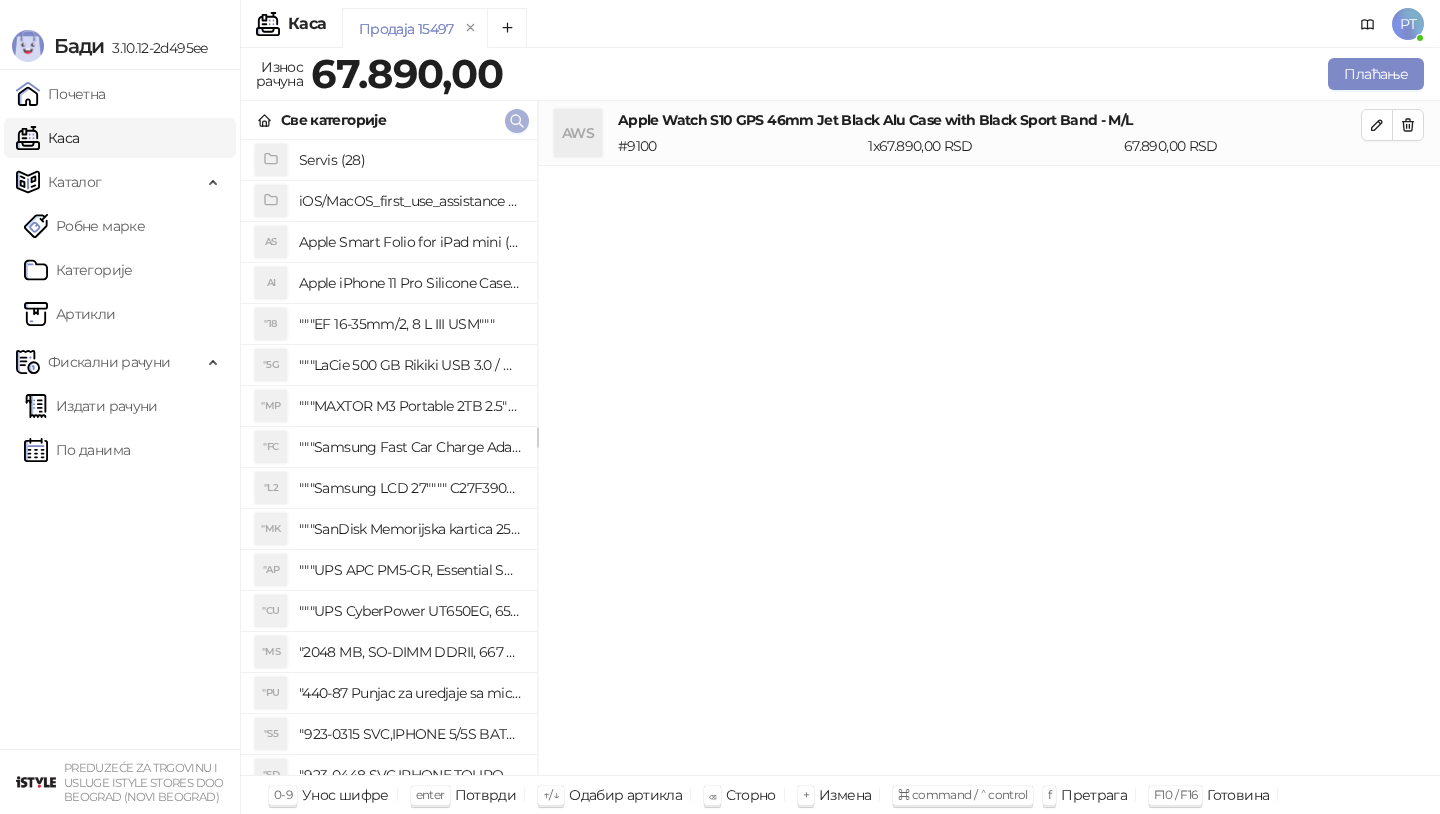 click 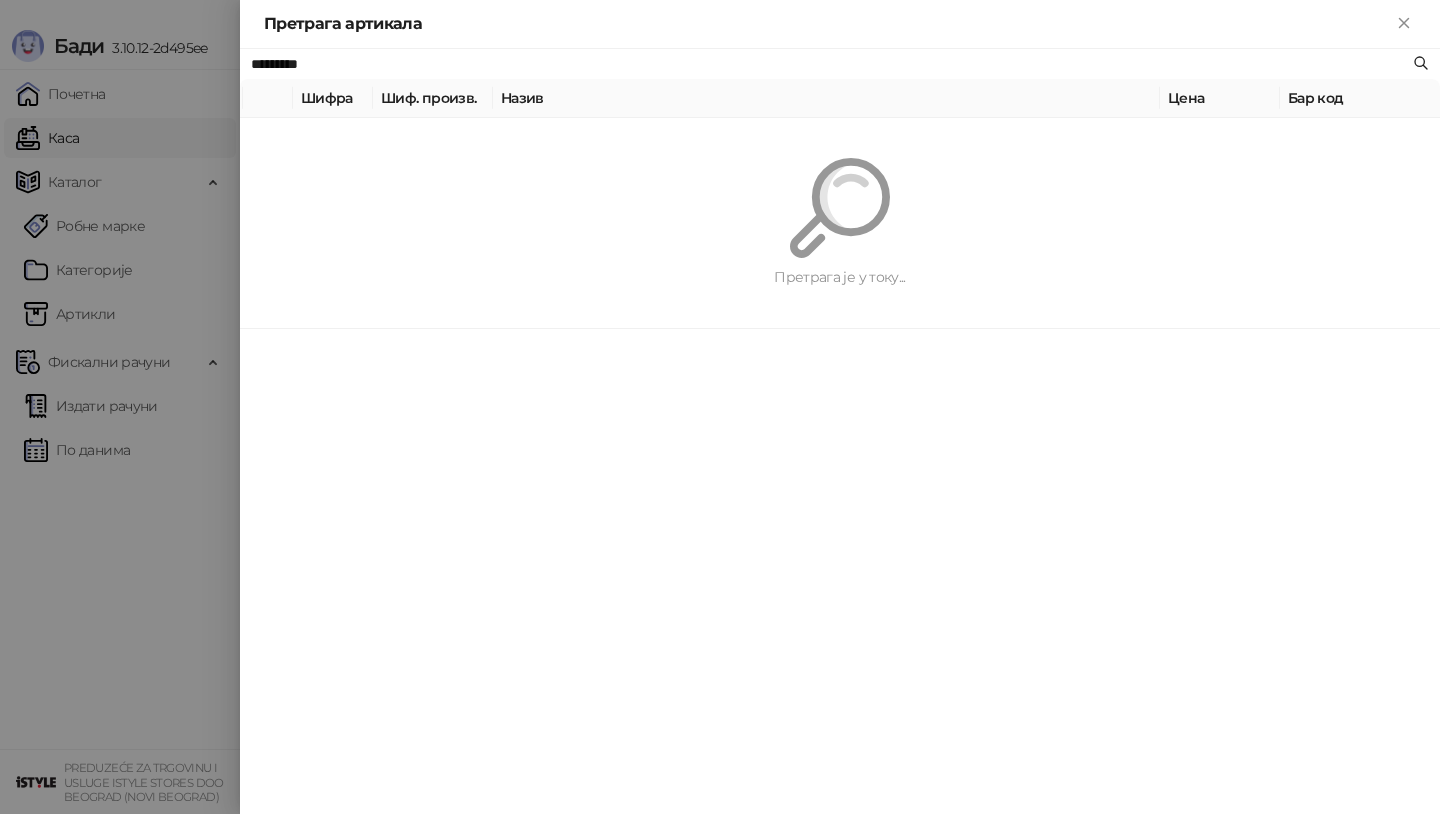 paste on "**********" 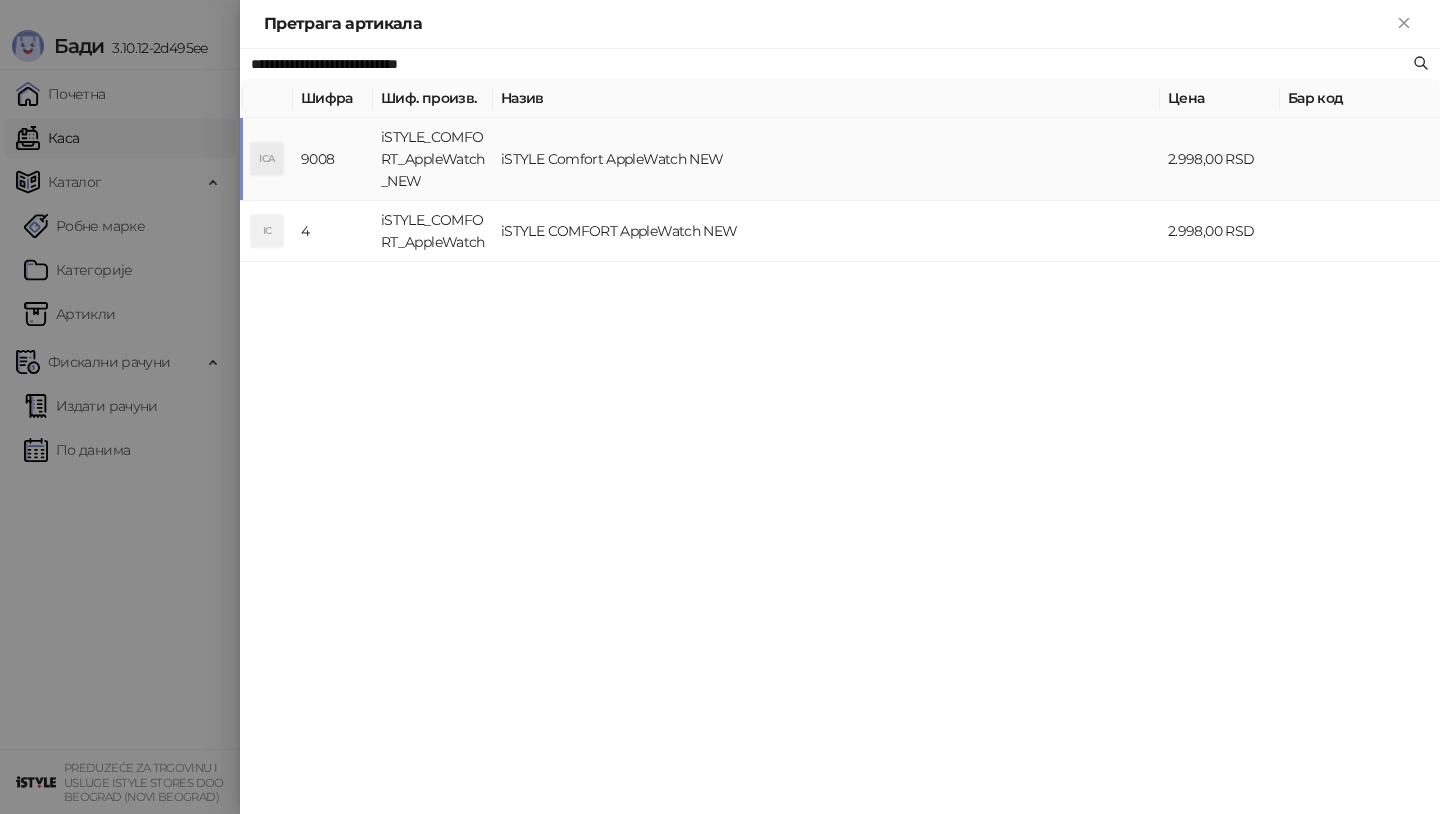 click on "iSTYLE Comfort AppleWatch NEW" at bounding box center [826, 159] 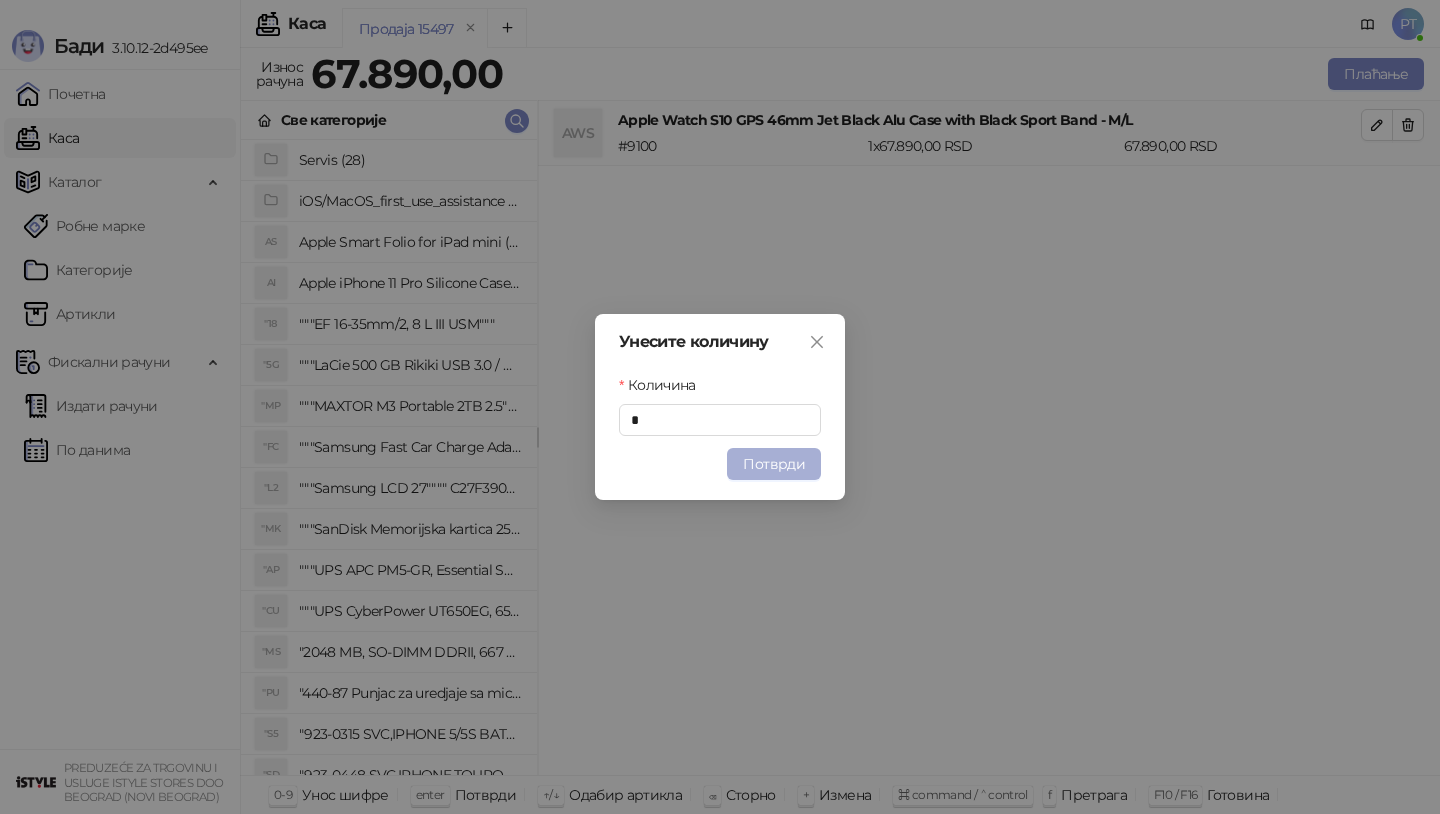 click on "Потврди" at bounding box center (774, 464) 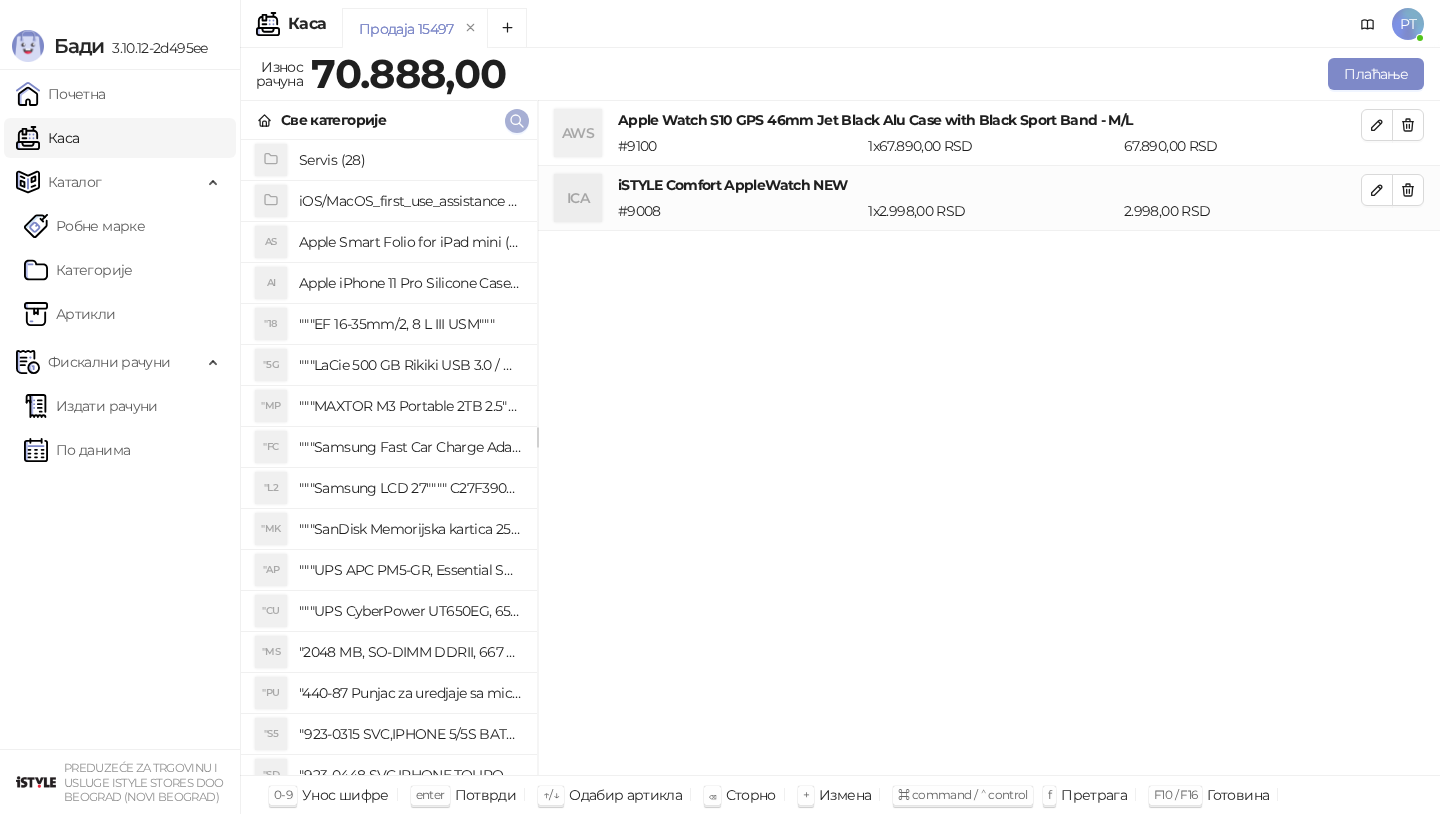 click 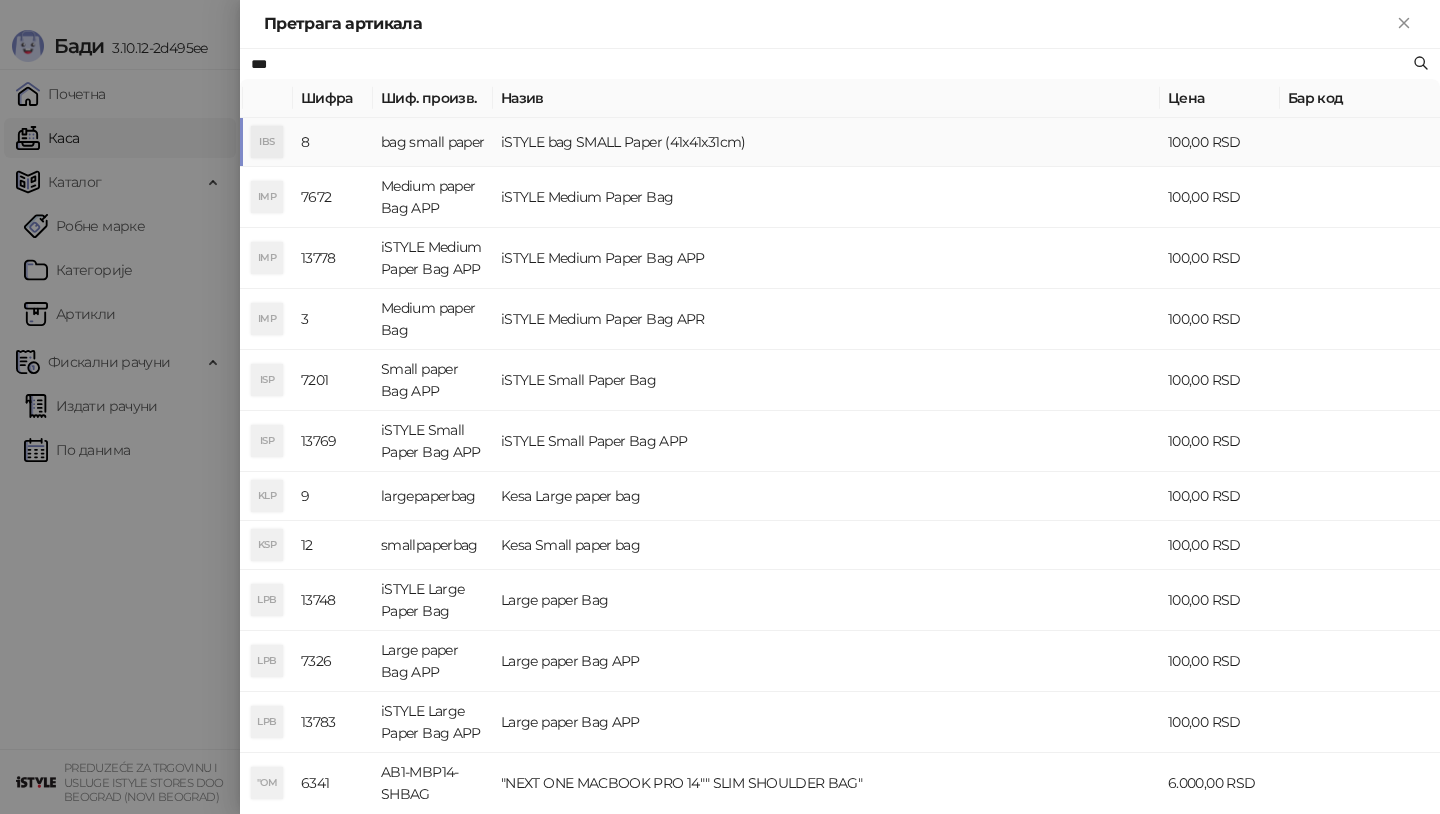 type on "***" 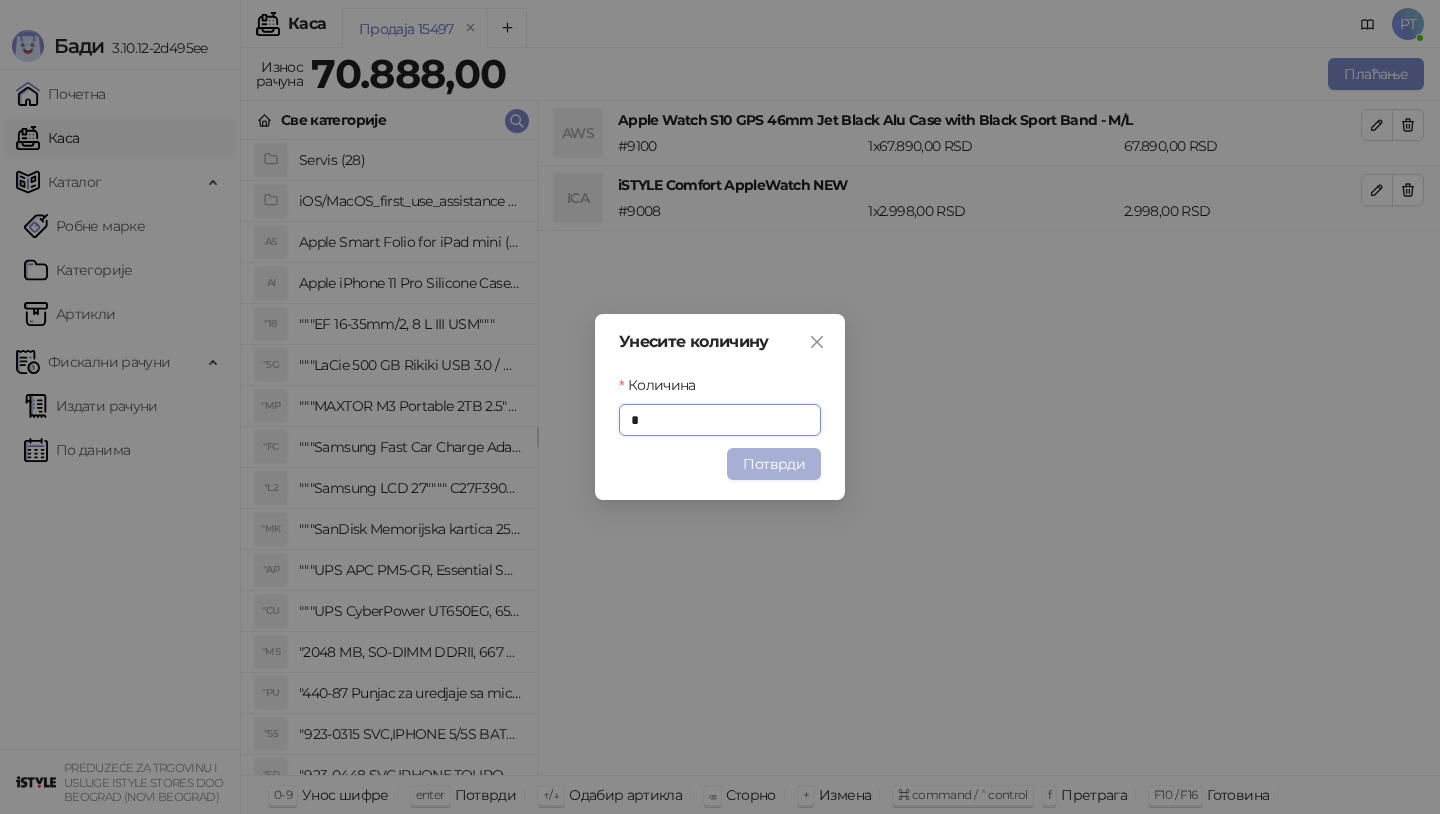 click on "Потврди" at bounding box center [774, 464] 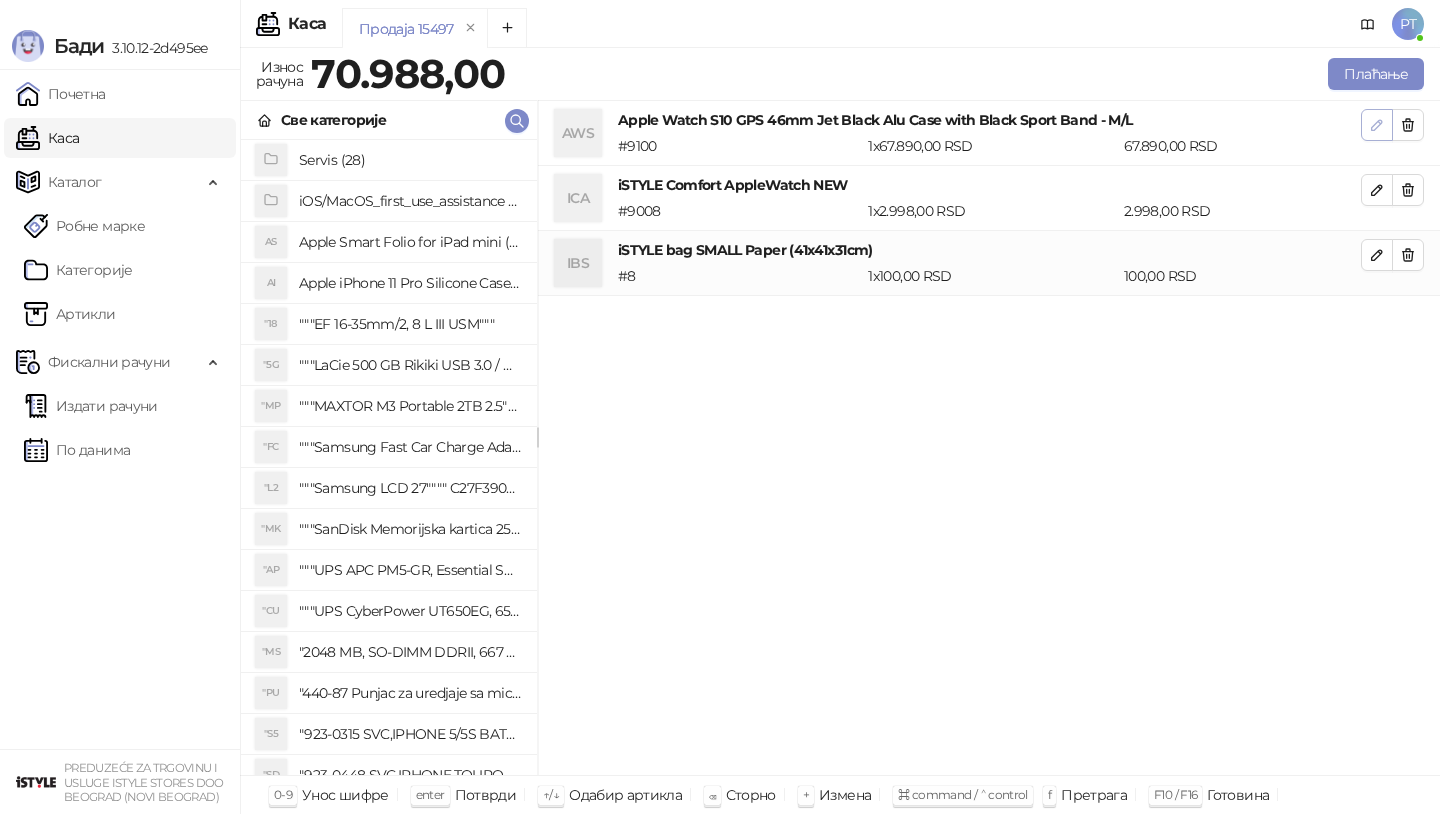 click 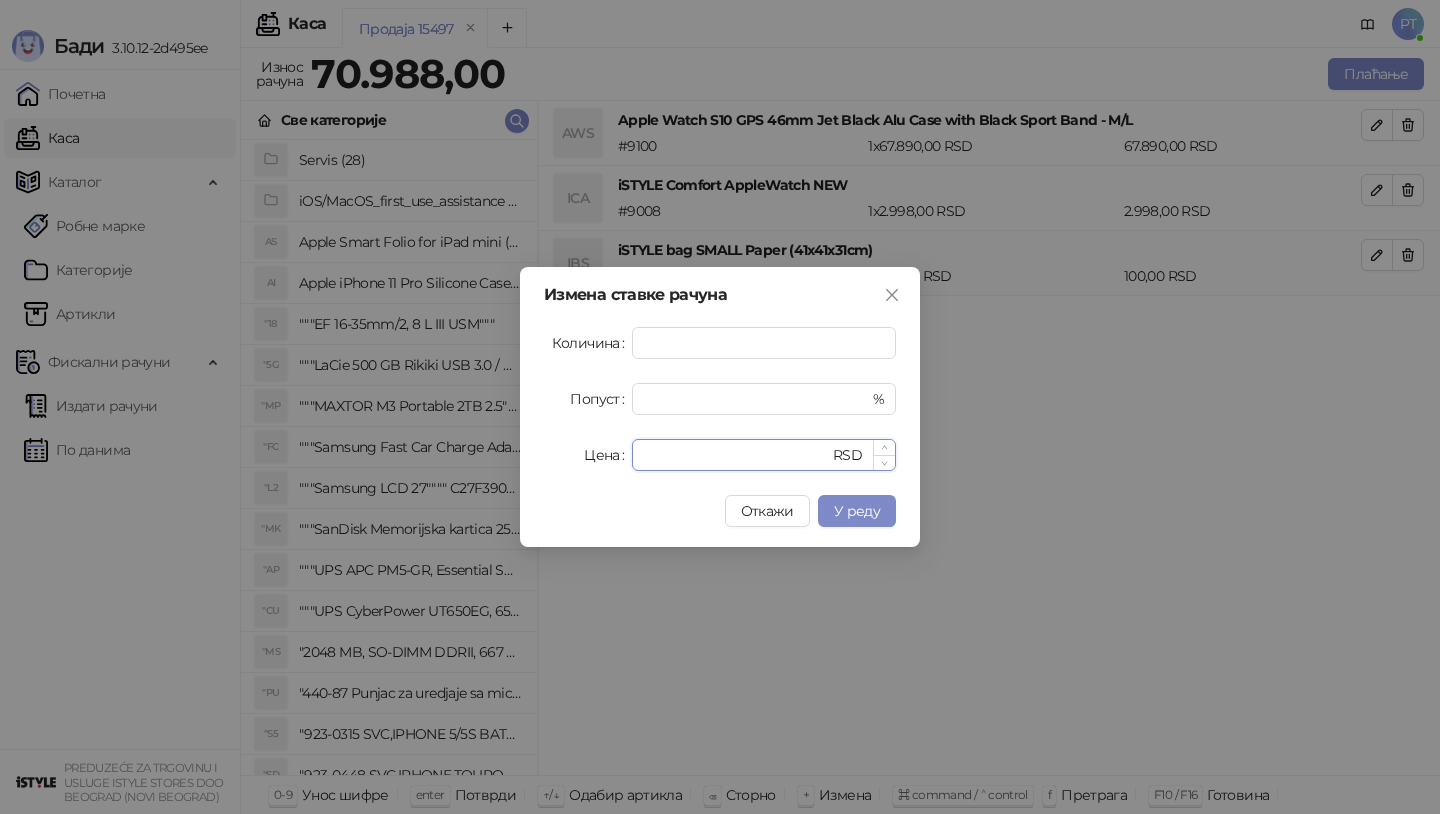 drag, startPoint x: 696, startPoint y: 449, endPoint x: 658, endPoint y: 451, distance: 38.052597 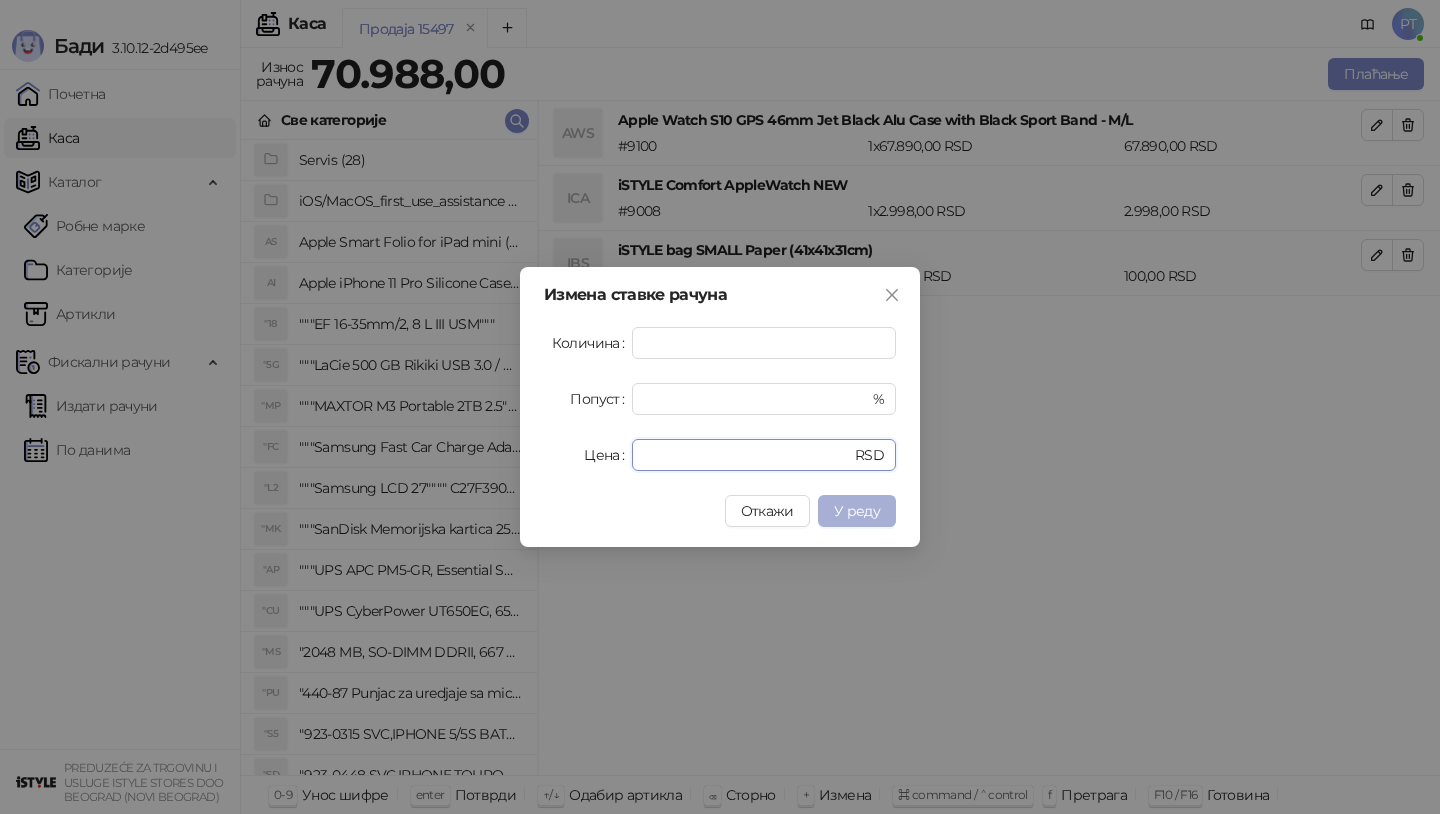 type on "*****" 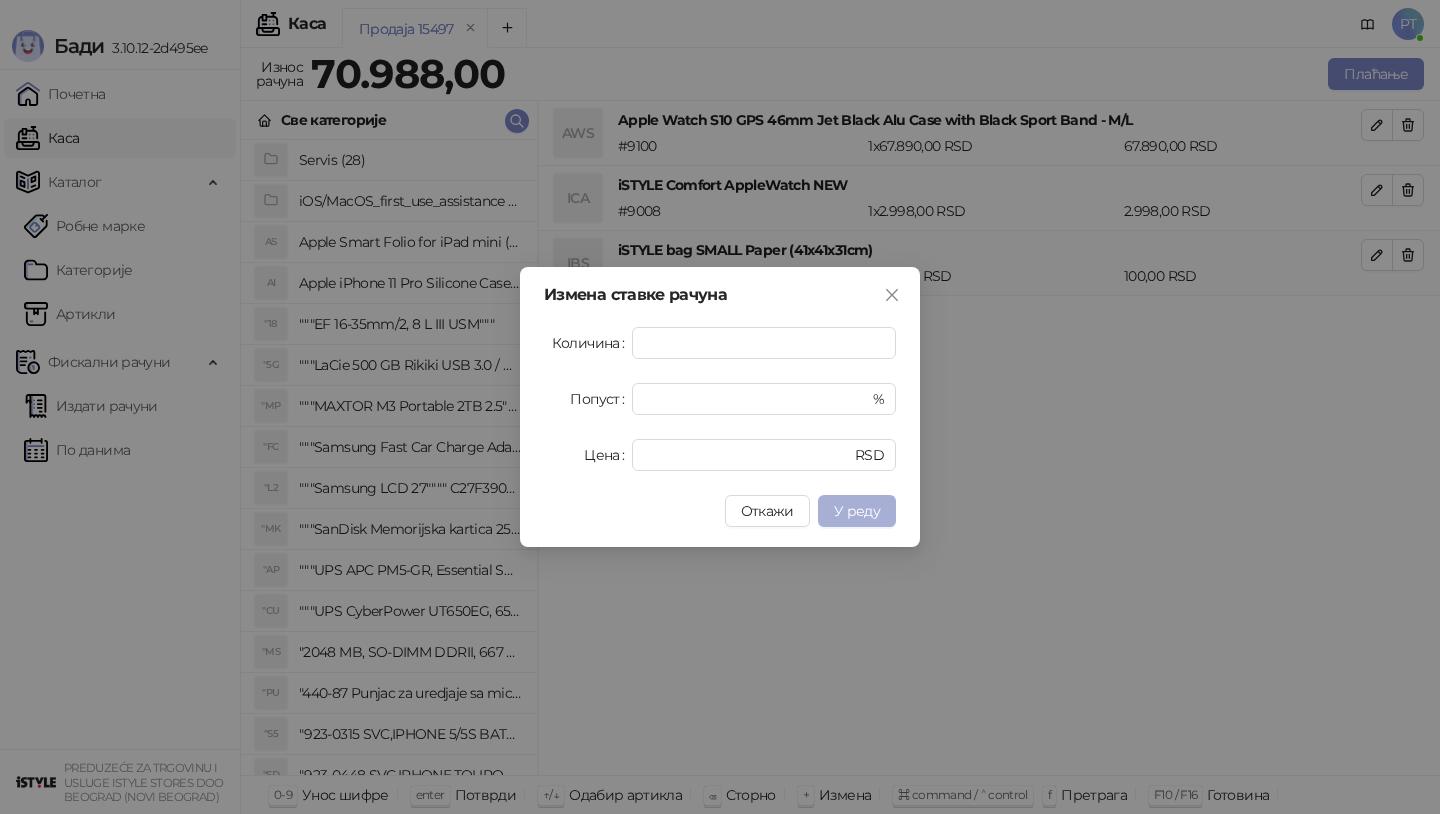 click on "У реду" at bounding box center [857, 511] 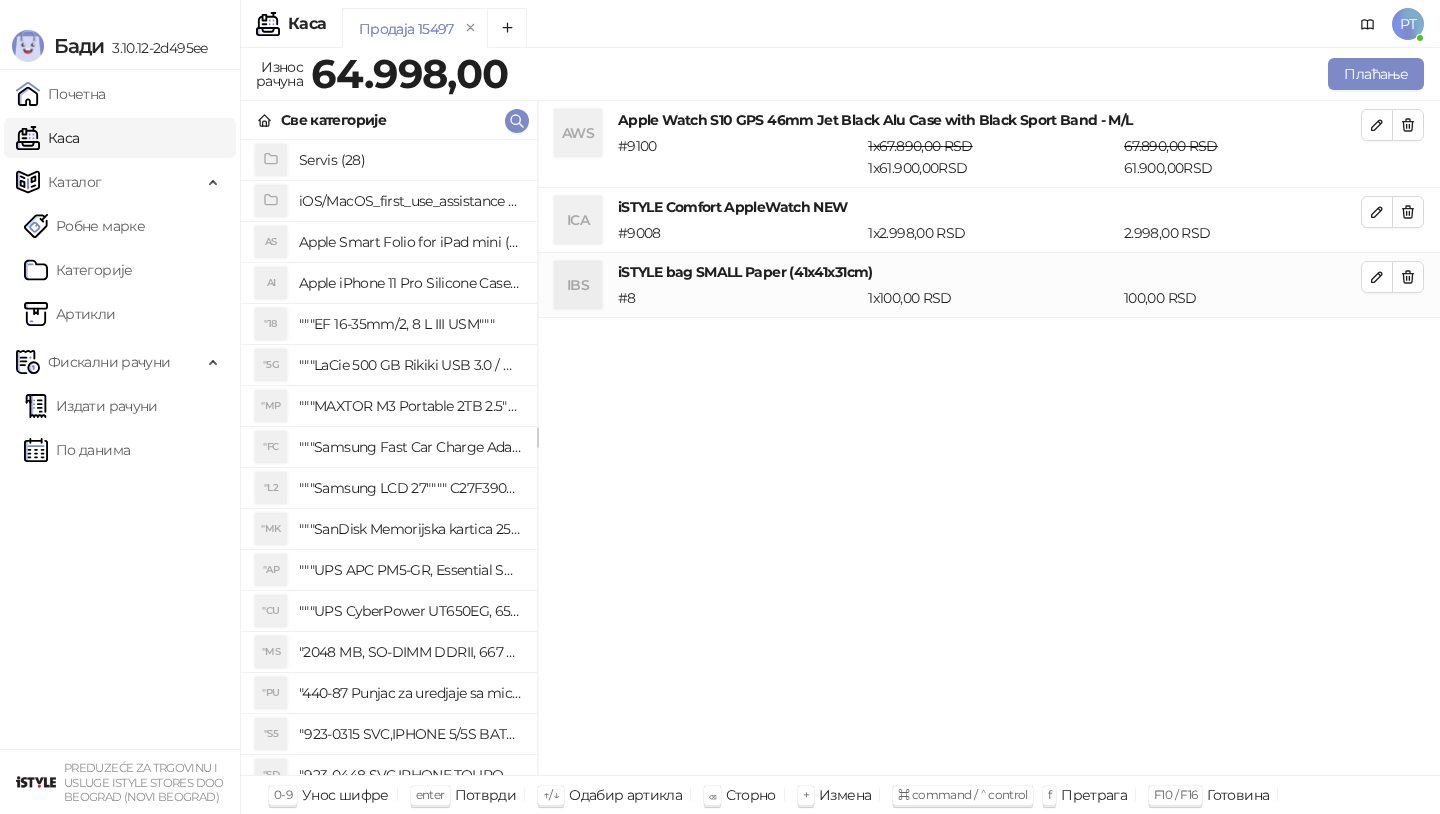 click on "AWS Apple Watch S10 GPS 46mm Jet Black Alu Case with Black Sport Band - M/L    # 9100 1  x  67.890,00   RSD 1  x  61.900,00  RSD  67.890,00   RSD 61.900,00  RSD  ICA iSTYLE Comfort AppleWatch NEW    # 9008 1  x  2.998,00 RSD 2.998,00 RSD IBS iSTYLE bag SMALL Paper (41x41x31cm)    # 8 1  x  100,00 RSD 100,00 RSD" at bounding box center [989, 438] 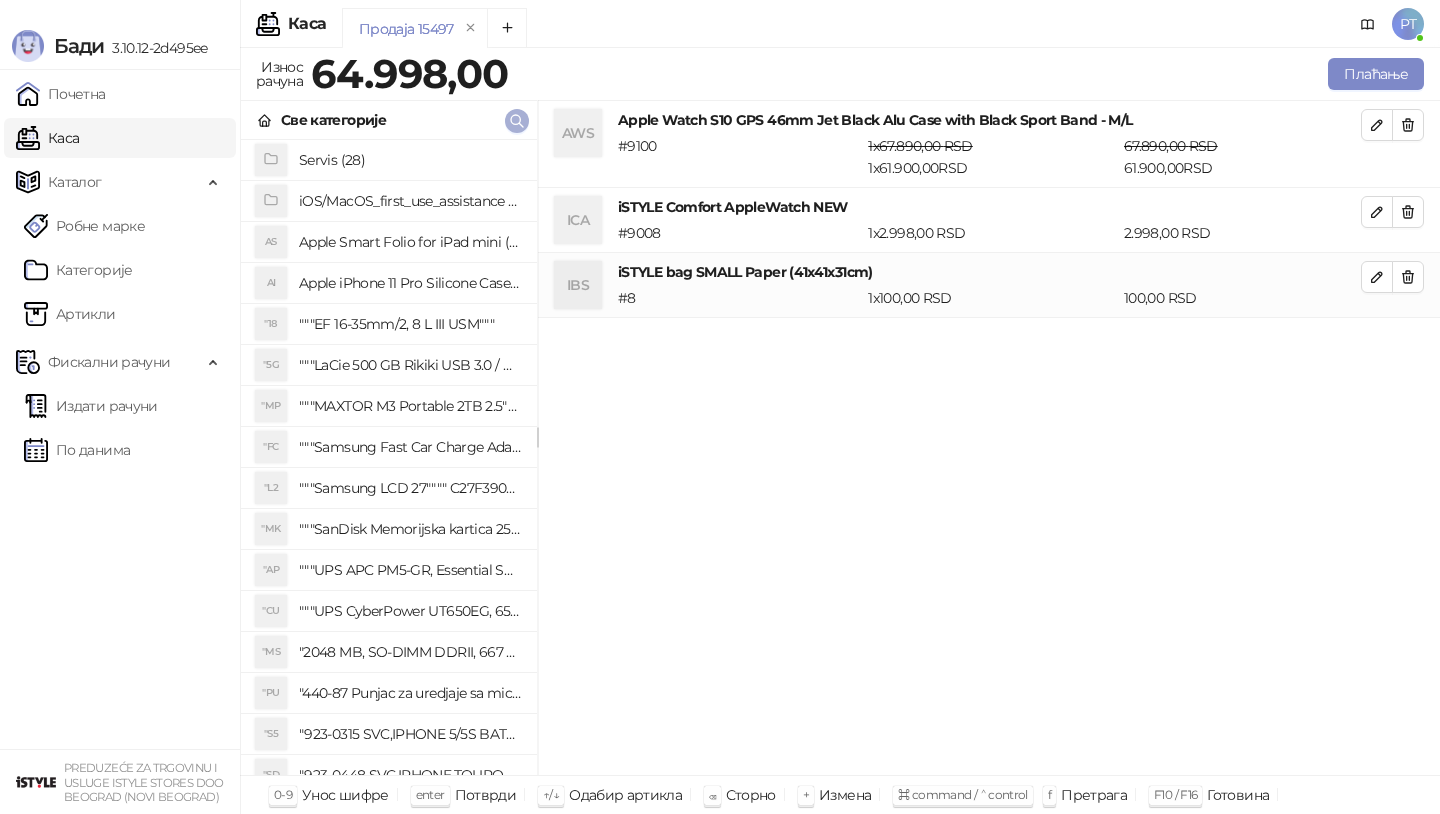 click 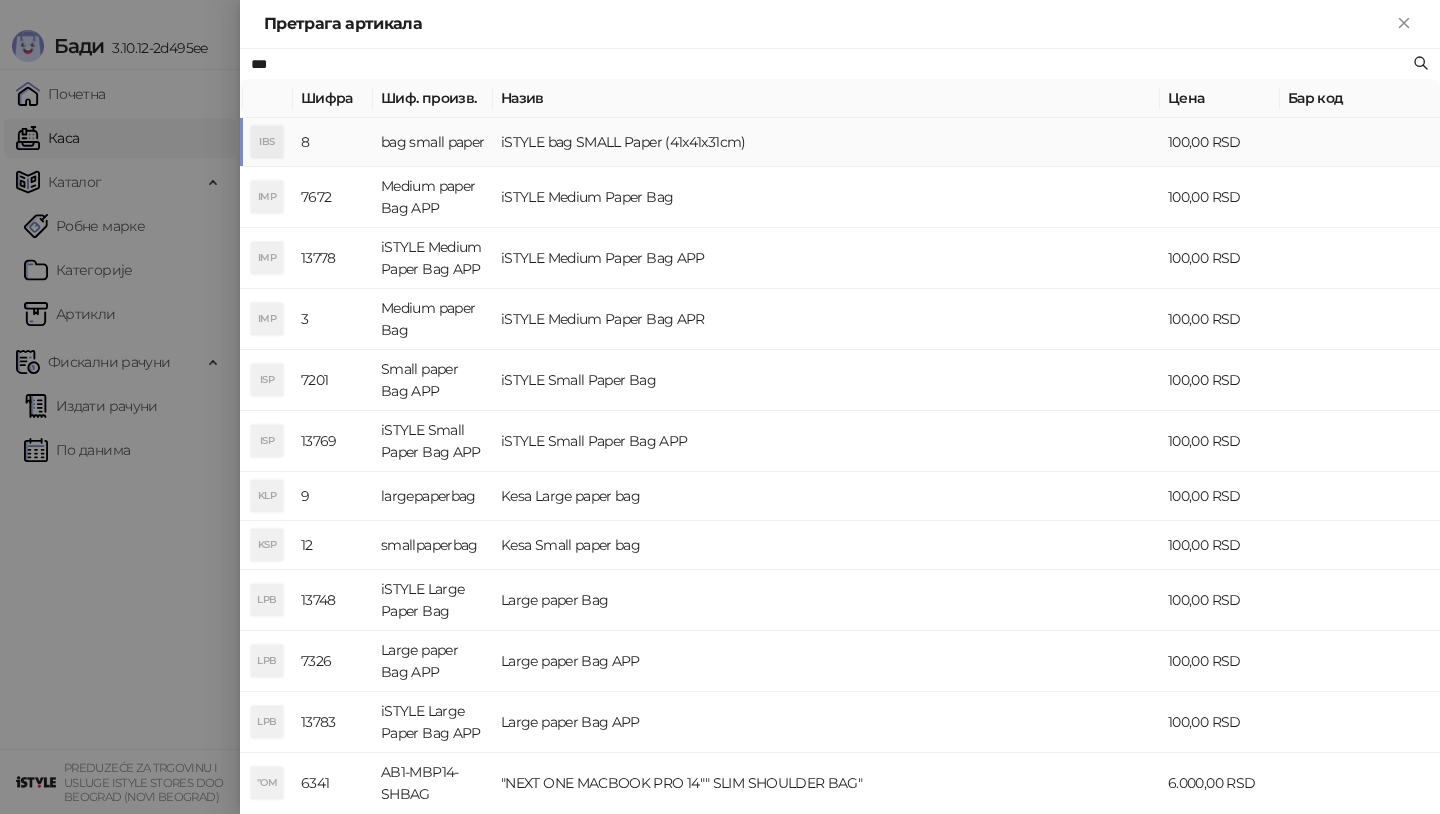 paste on "**********" 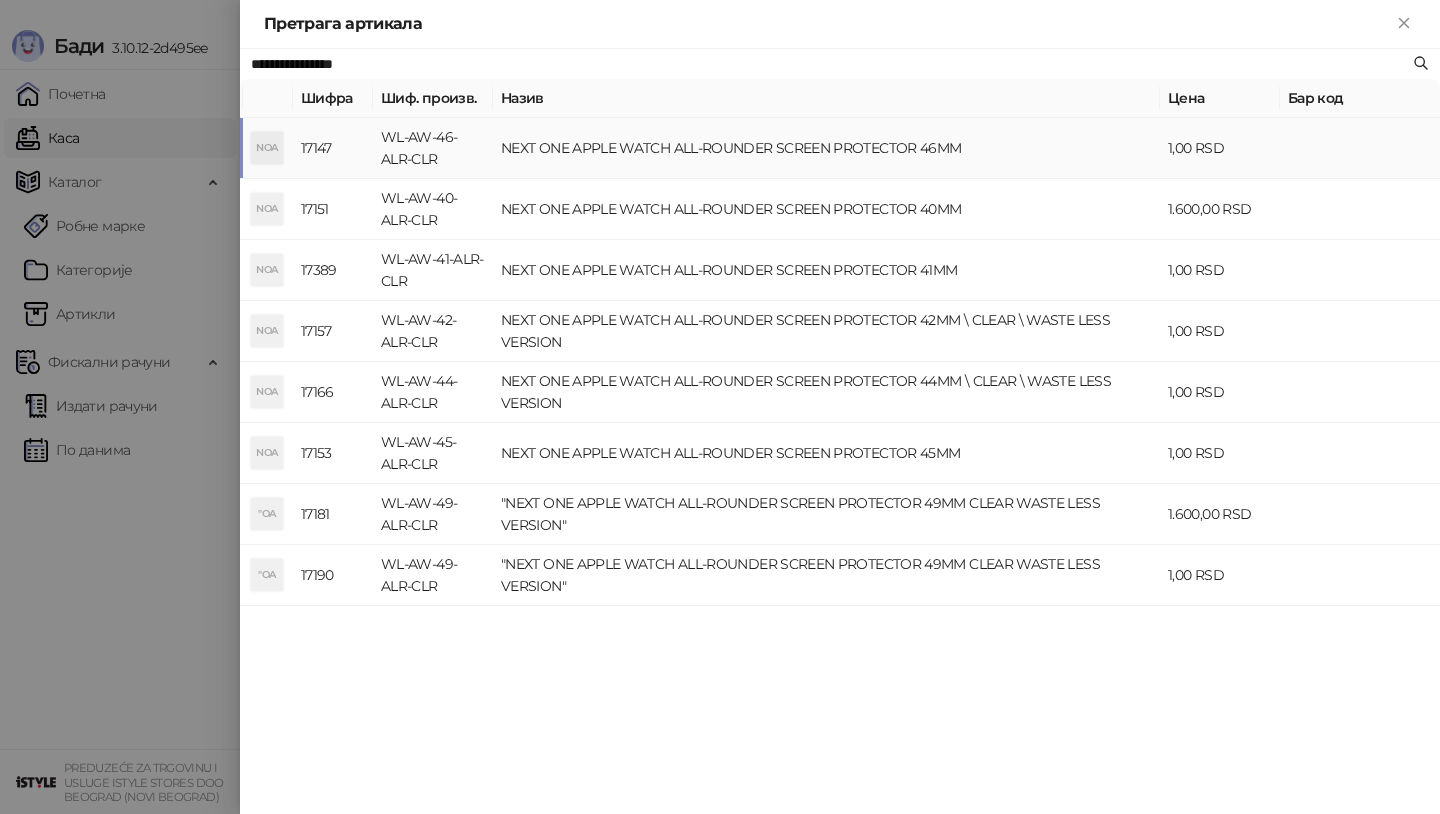 type on "**********" 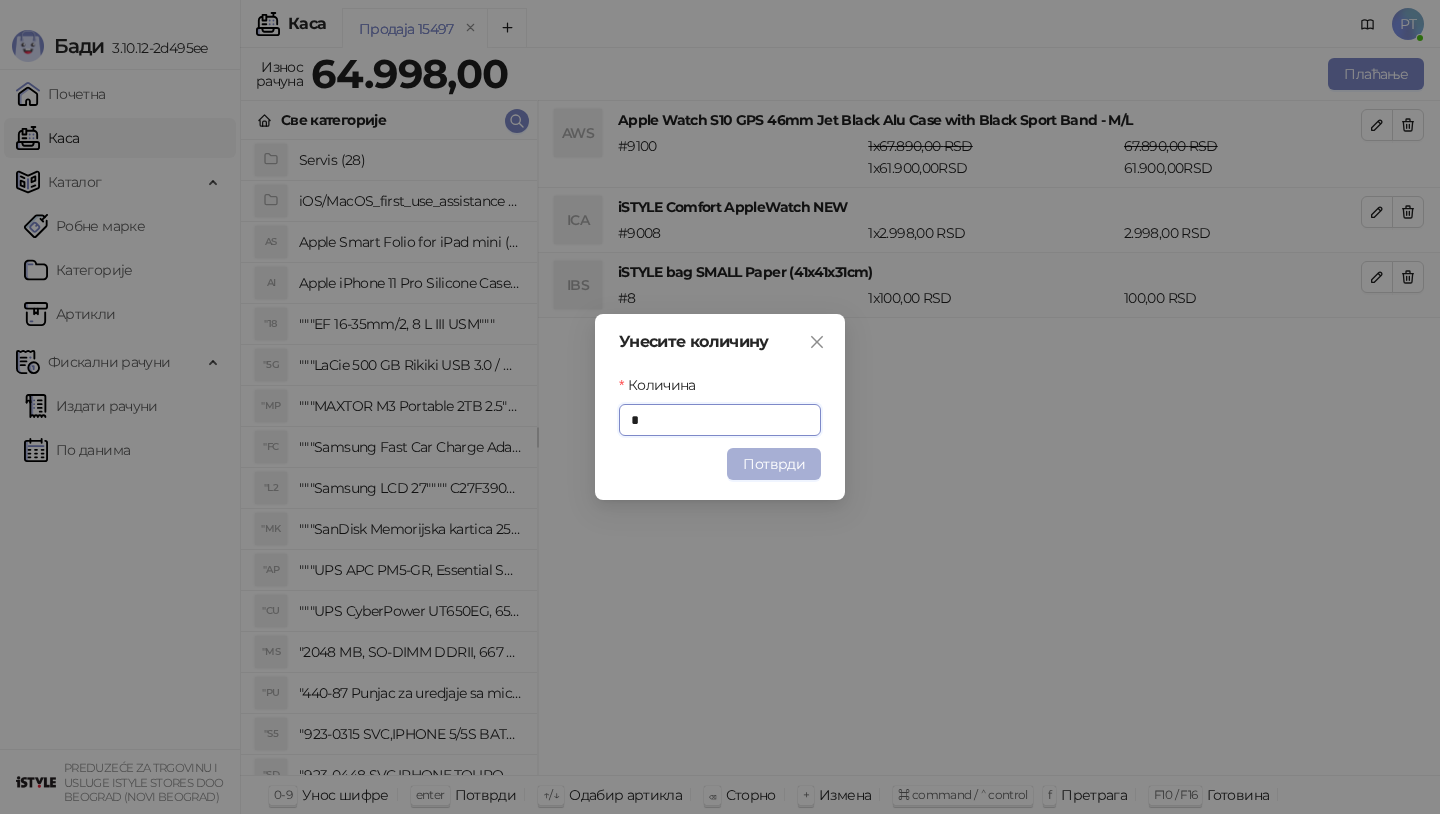 click on "Потврди" at bounding box center (774, 464) 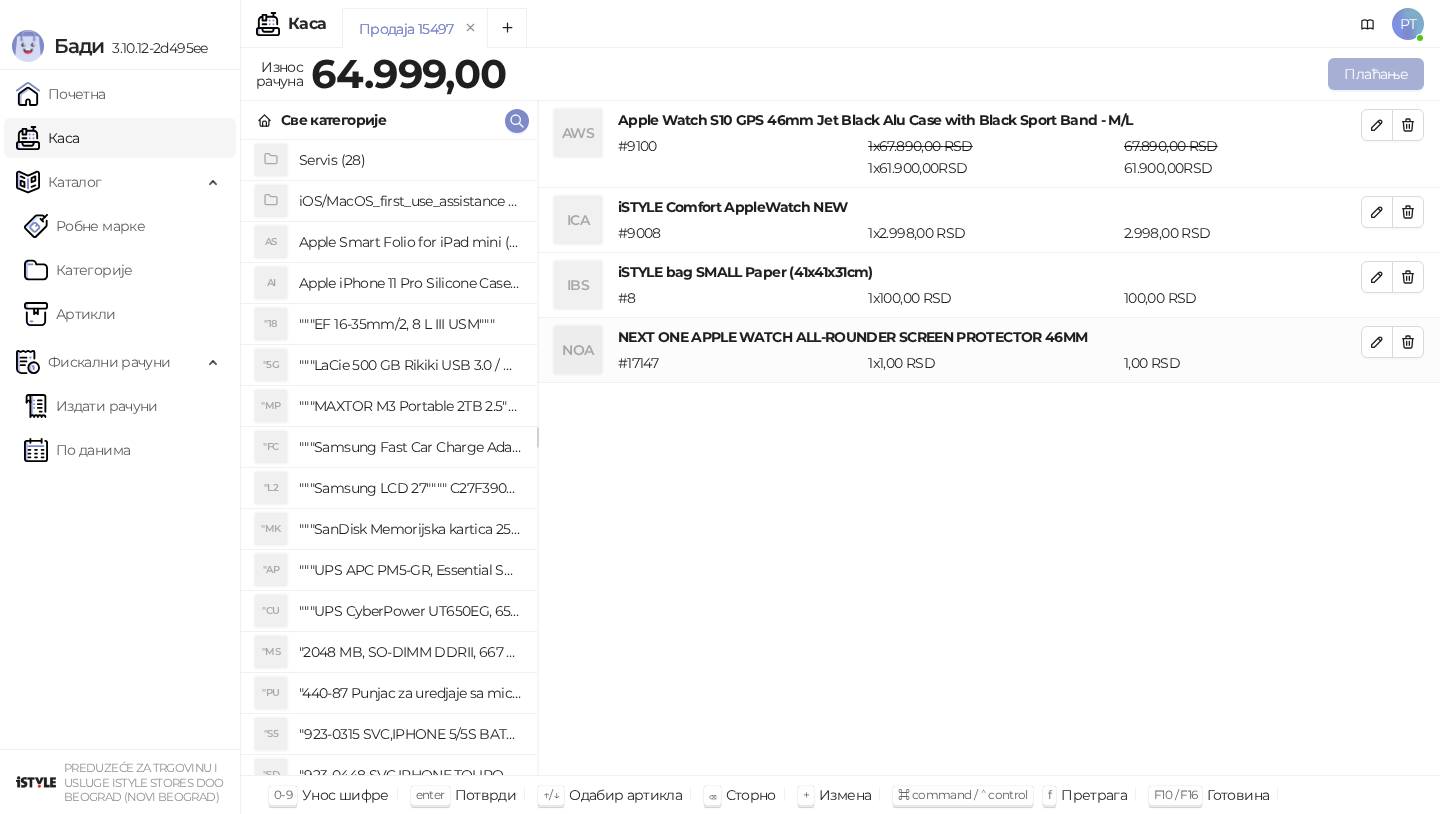click on "Плаћање" at bounding box center [1376, 74] 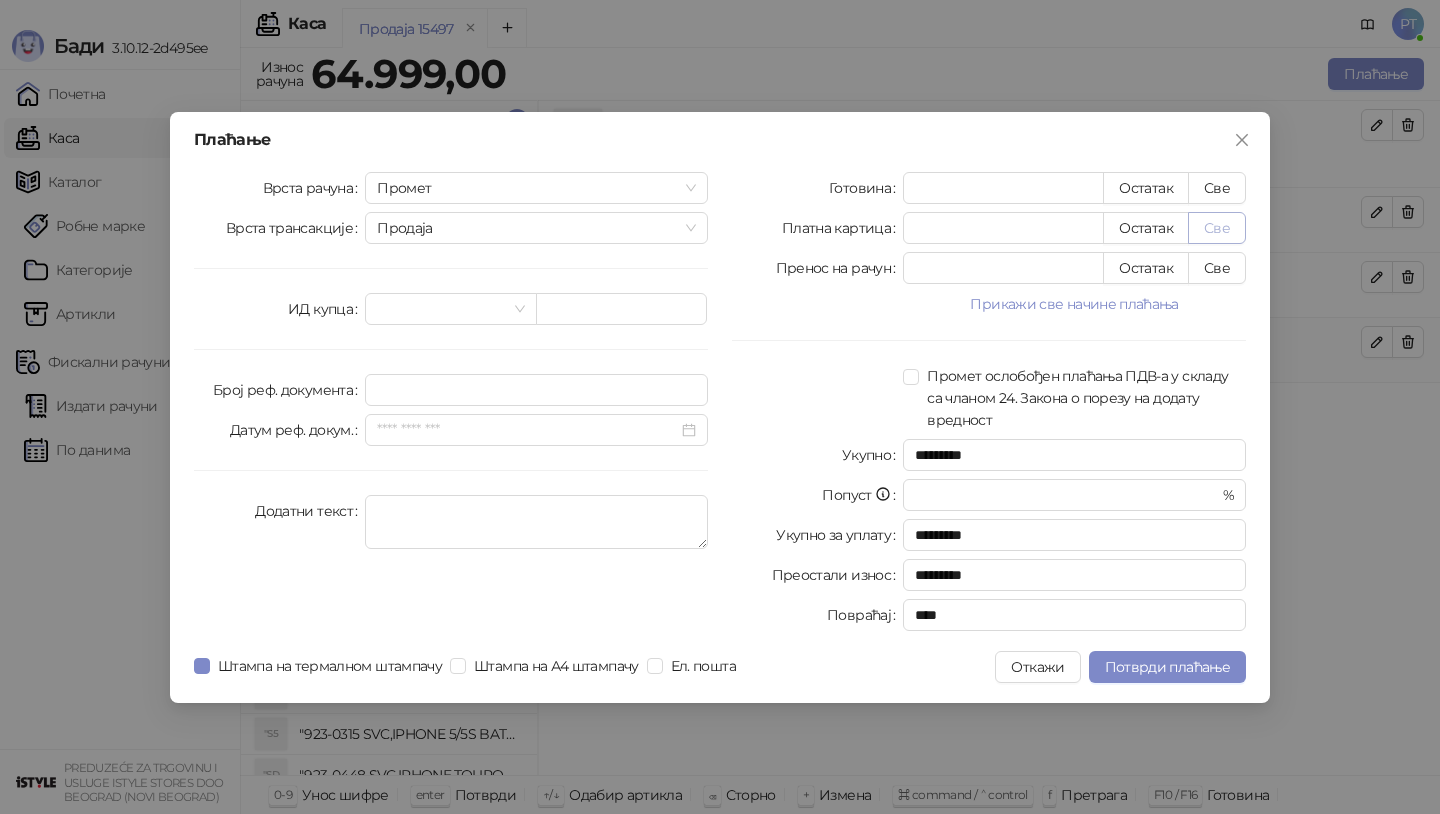 click on "Све" at bounding box center (1217, 228) 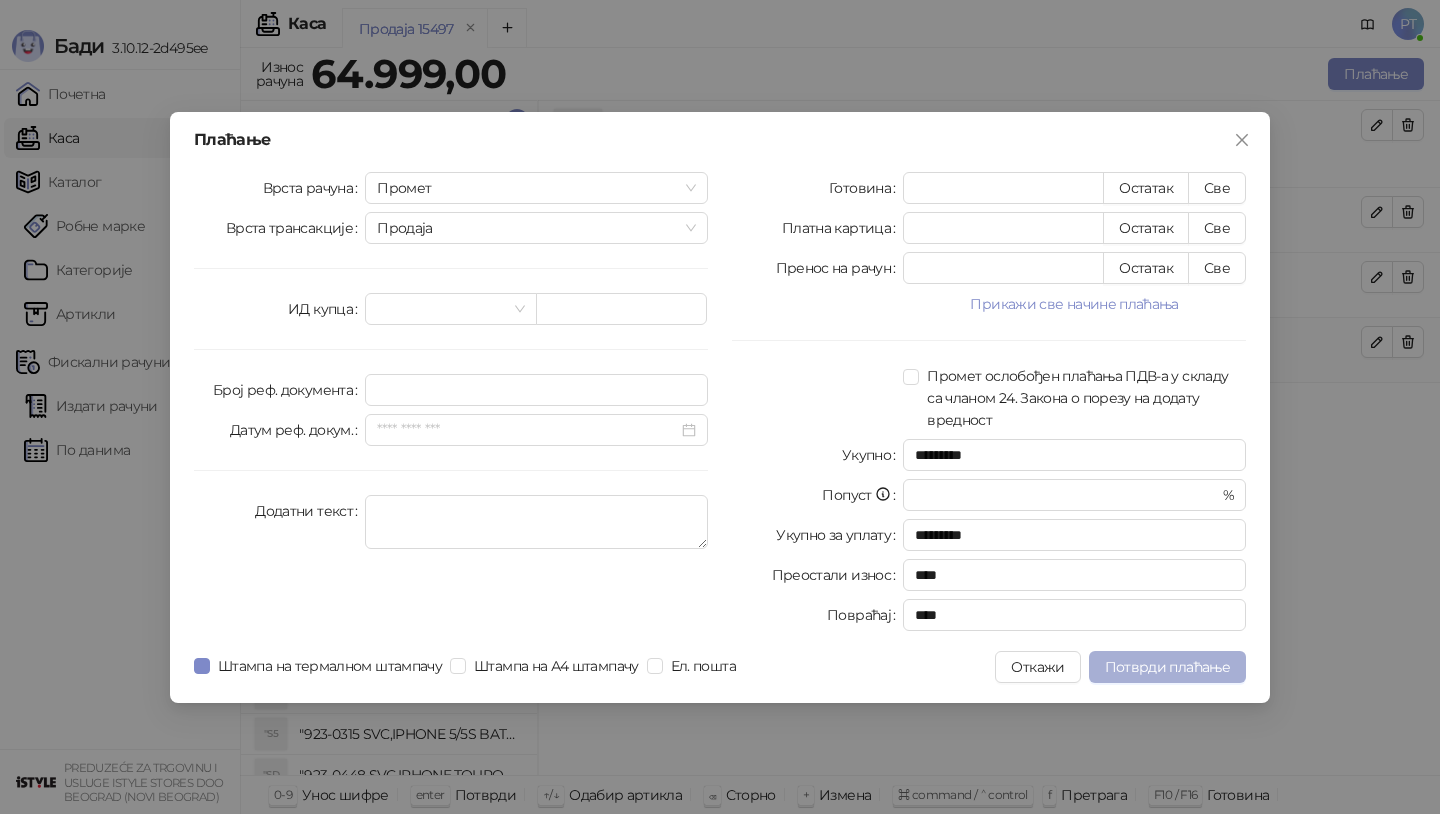 click on "Потврди плаћање" at bounding box center [1167, 667] 